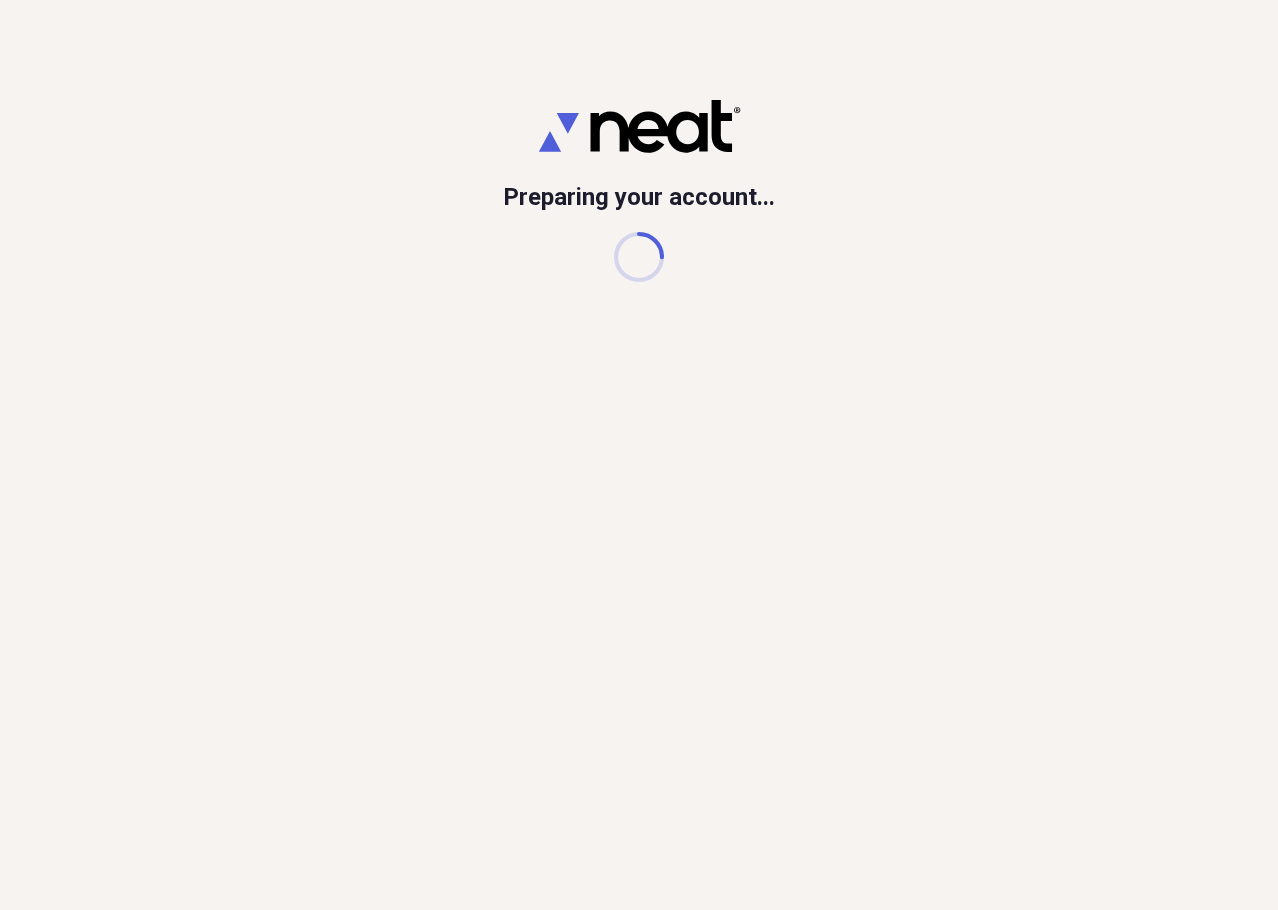scroll, scrollTop: 0, scrollLeft: 0, axis: both 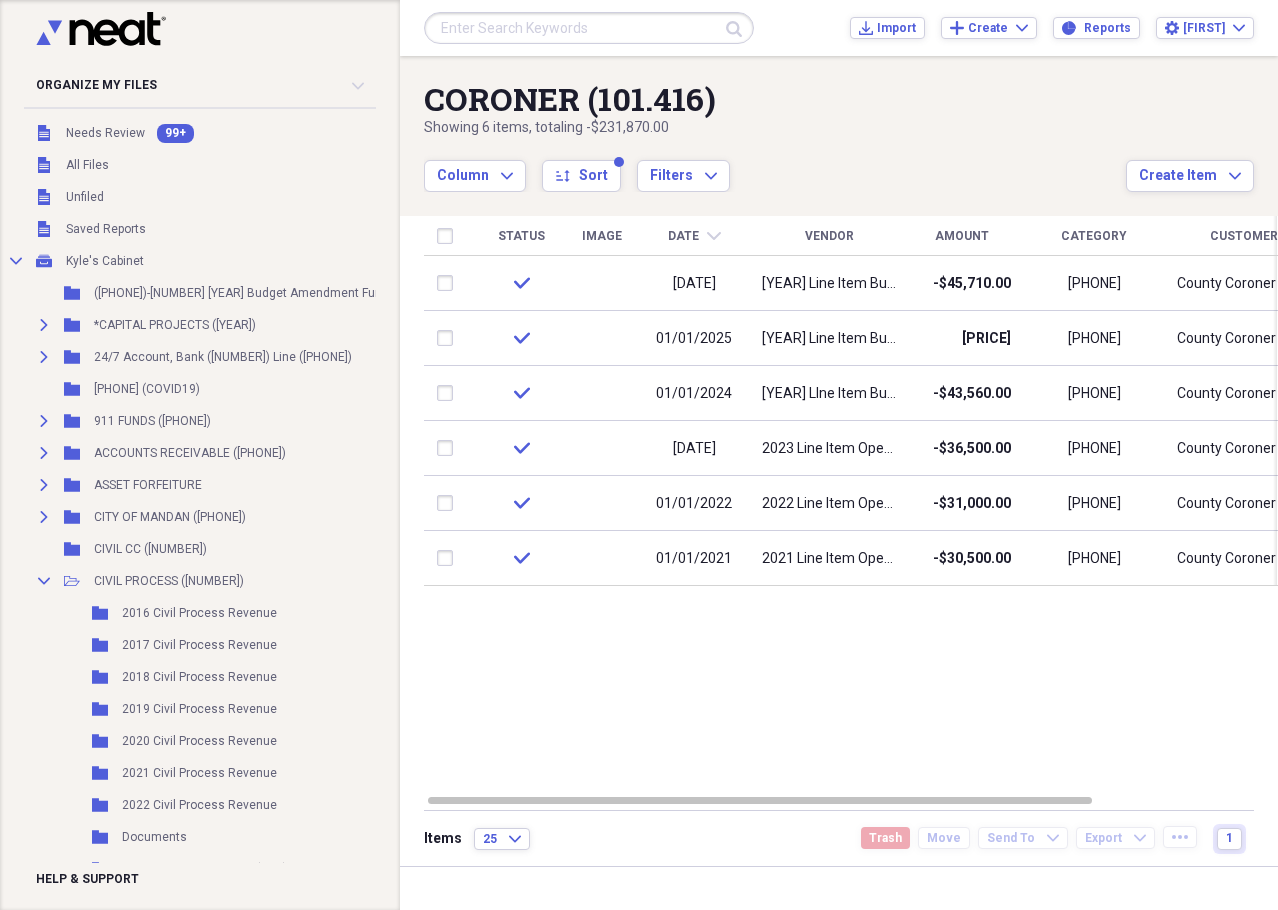 click at bounding box center (589, 28) 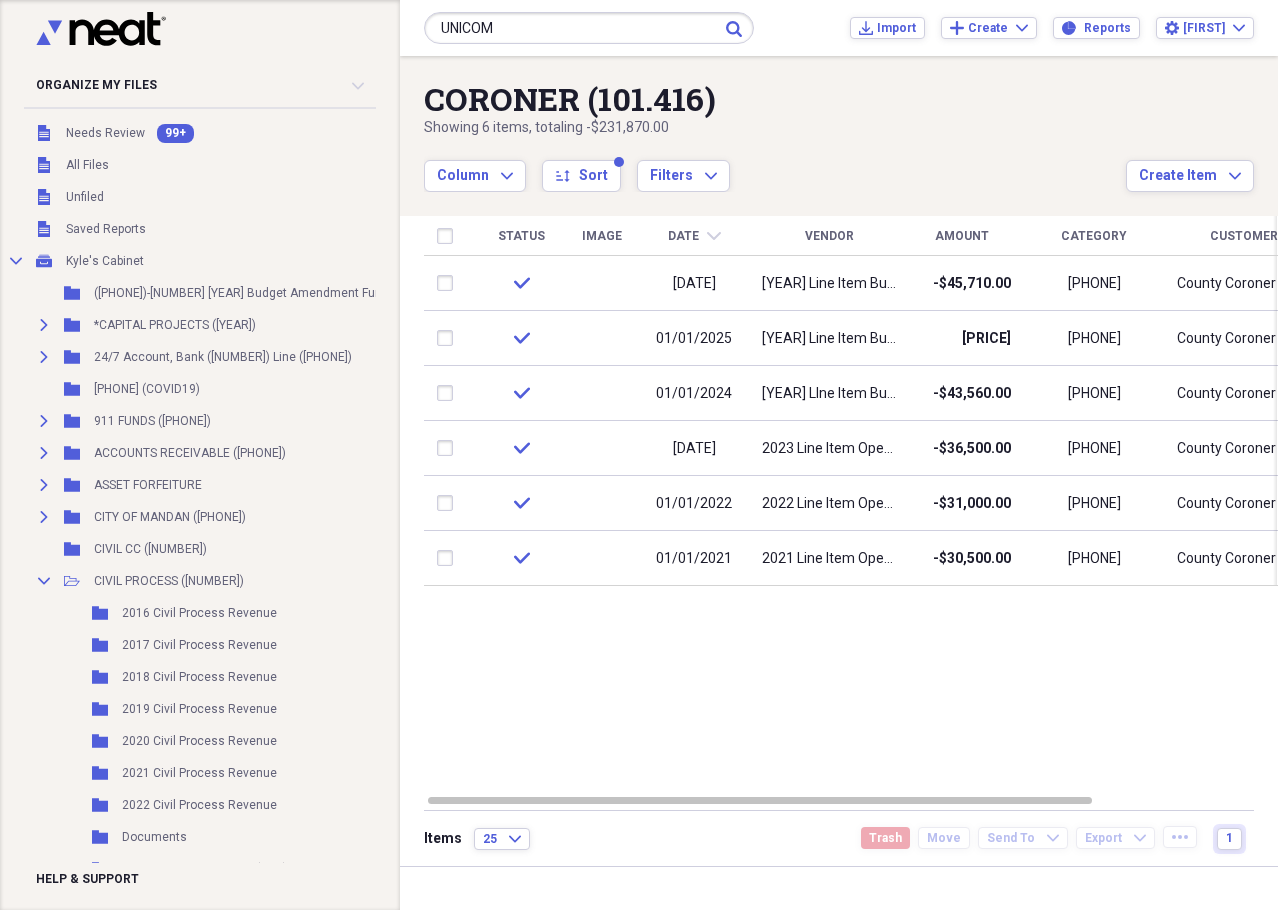 type on "UNICOM" 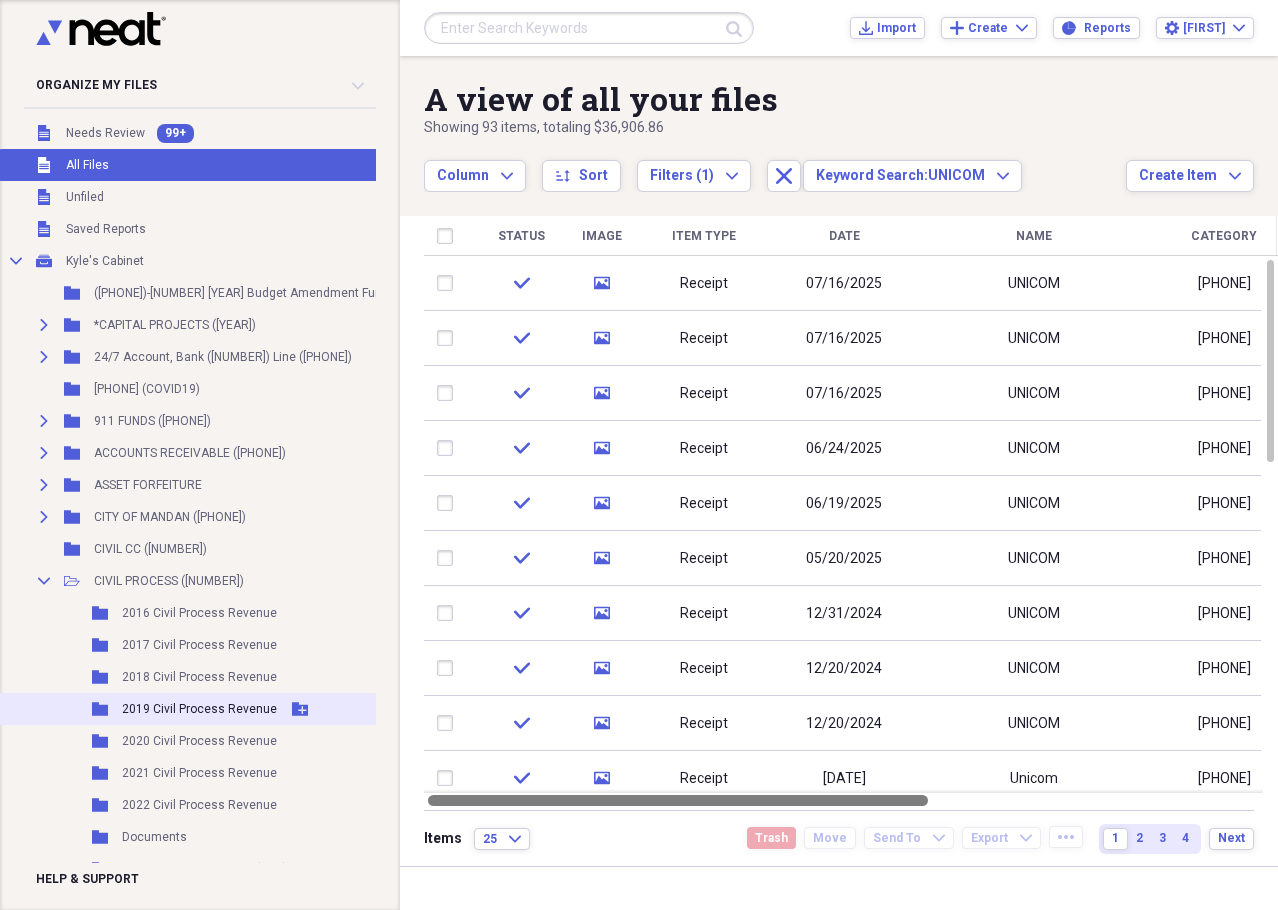 drag, startPoint x: 837, startPoint y: 799, endPoint x: 324, endPoint y: 723, distance: 518.59906 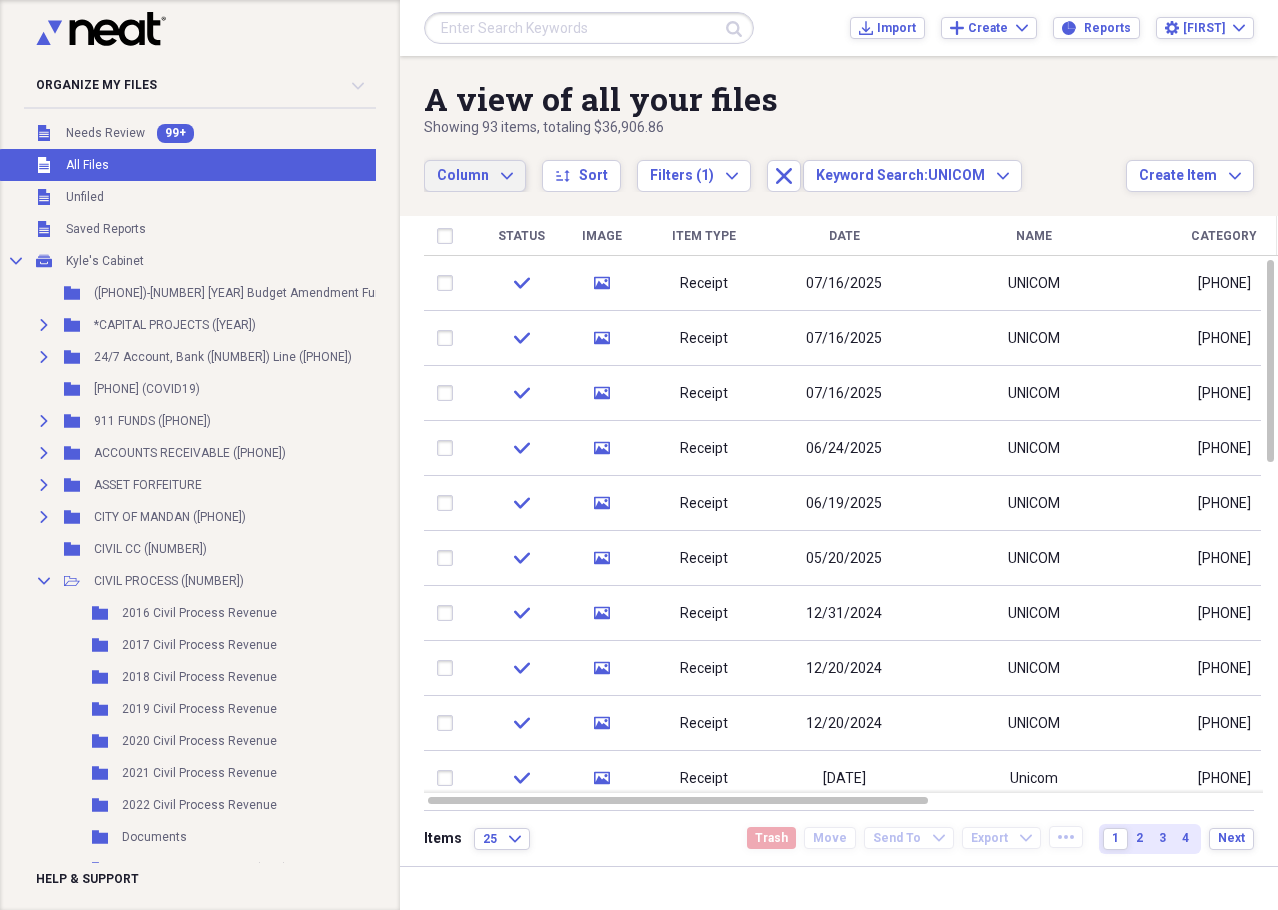 click on "Expand" 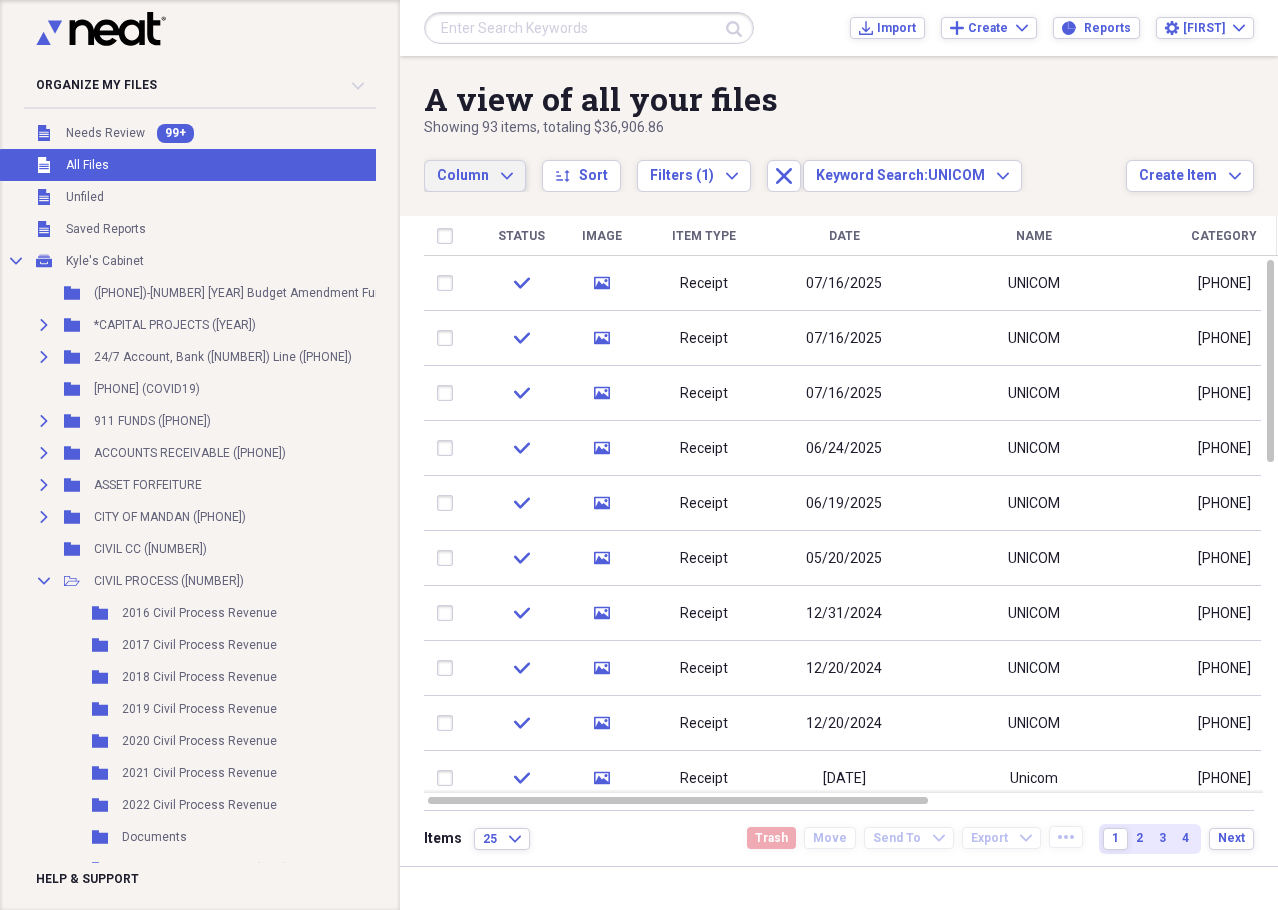 click on "A view of all your files" at bounding box center [775, 99] 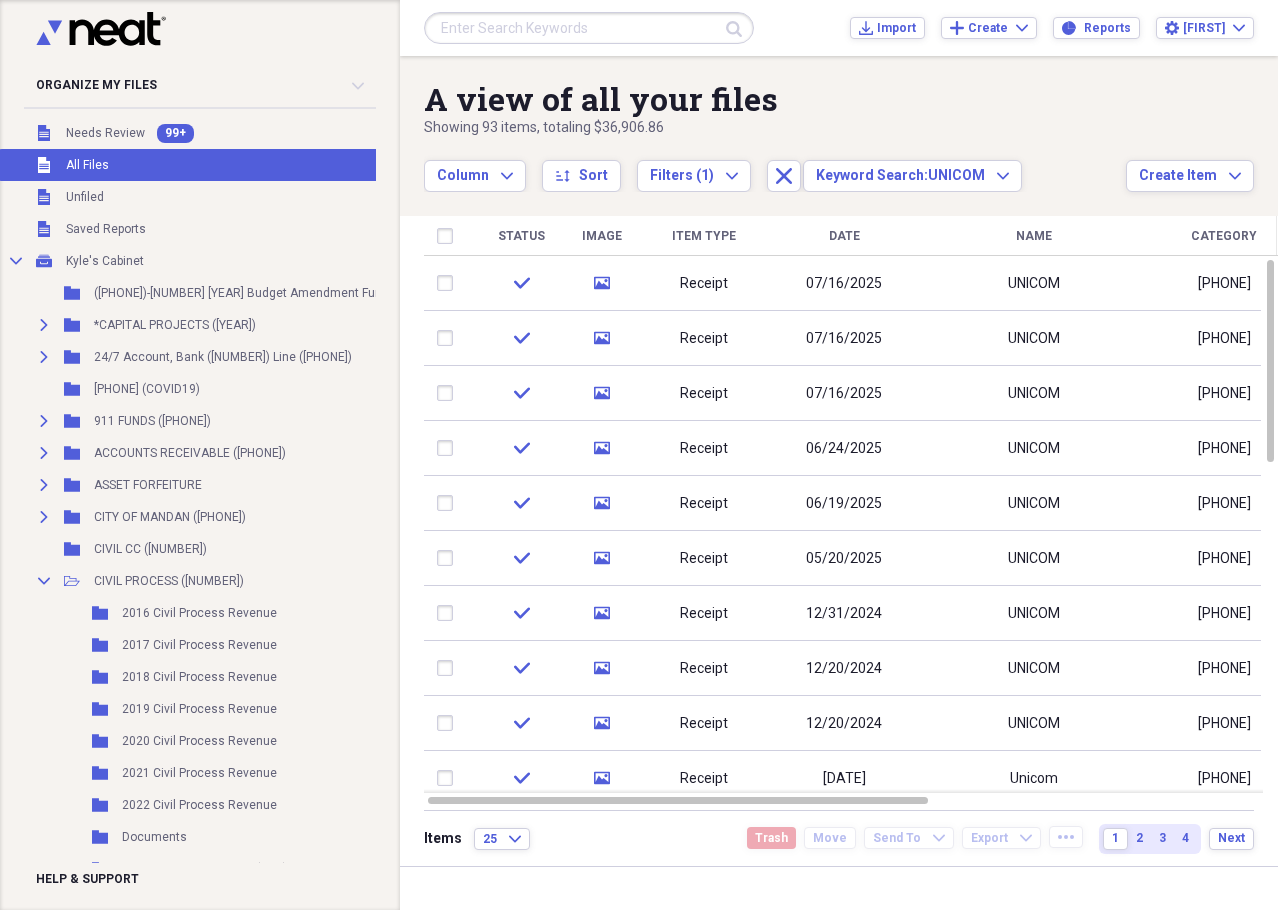 click on "All Files" at bounding box center (87, 165) 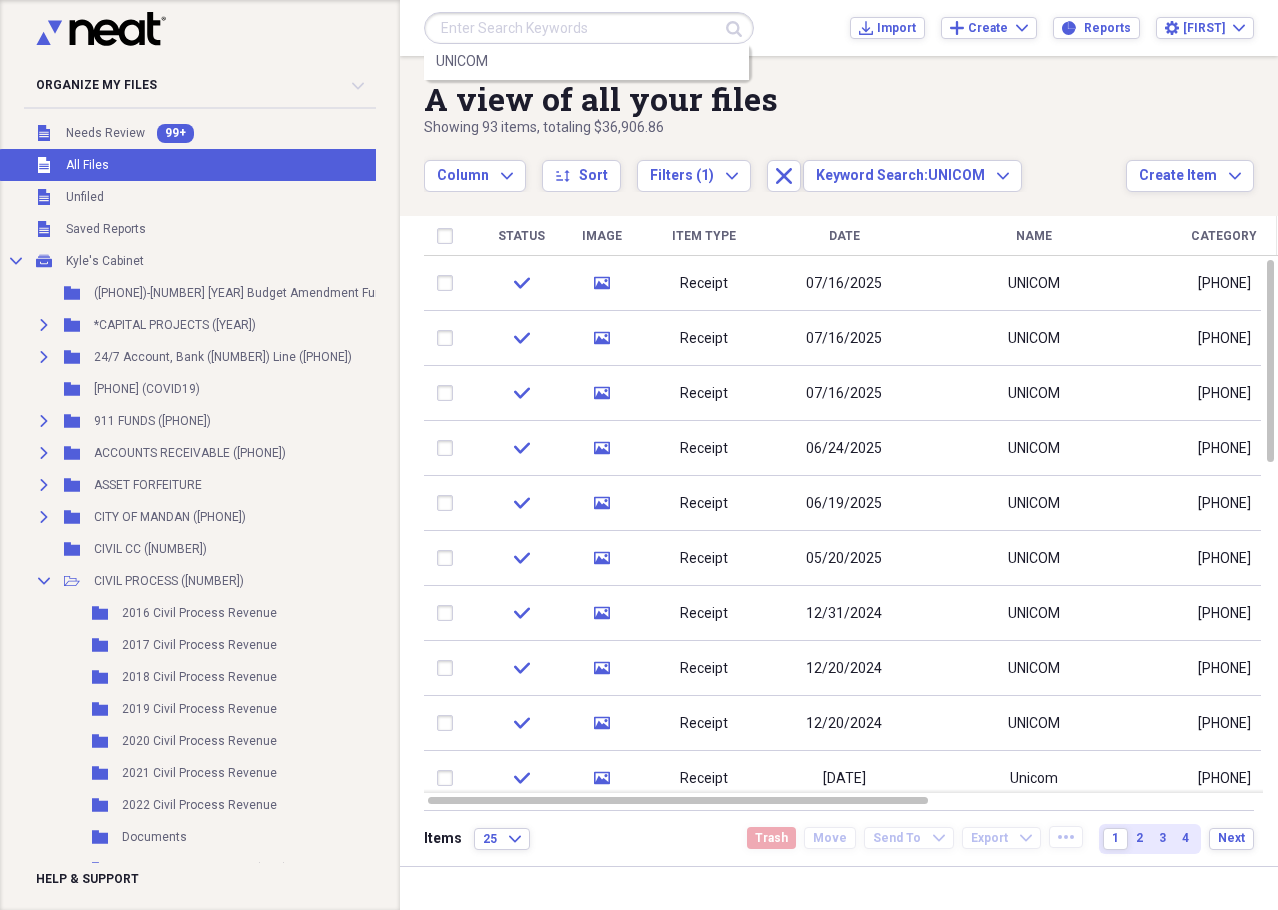 drag, startPoint x: 523, startPoint y: 51, endPoint x: 536, endPoint y: 51, distance: 13 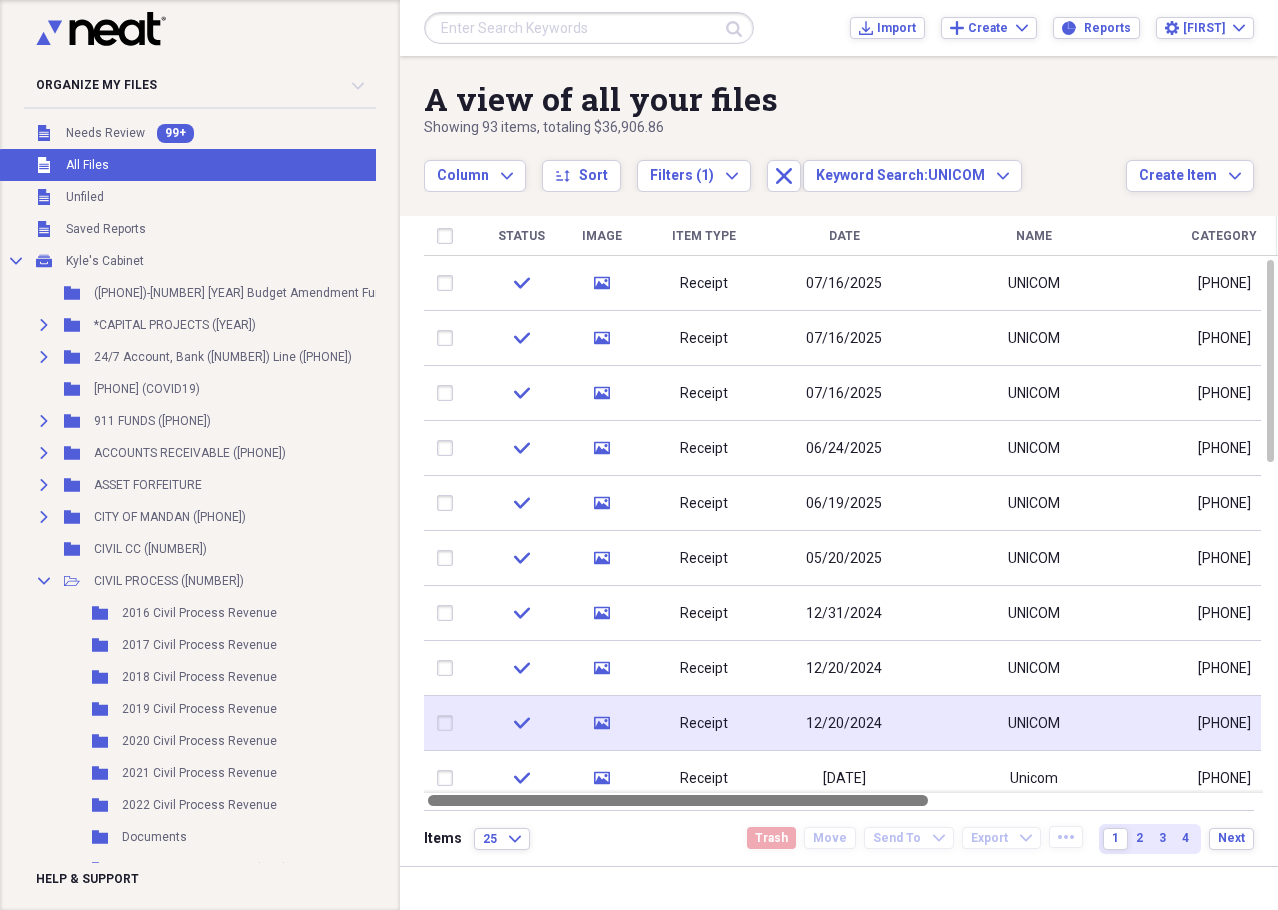 drag, startPoint x: 675, startPoint y: 799, endPoint x: 650, endPoint y: 701, distance: 101.13852 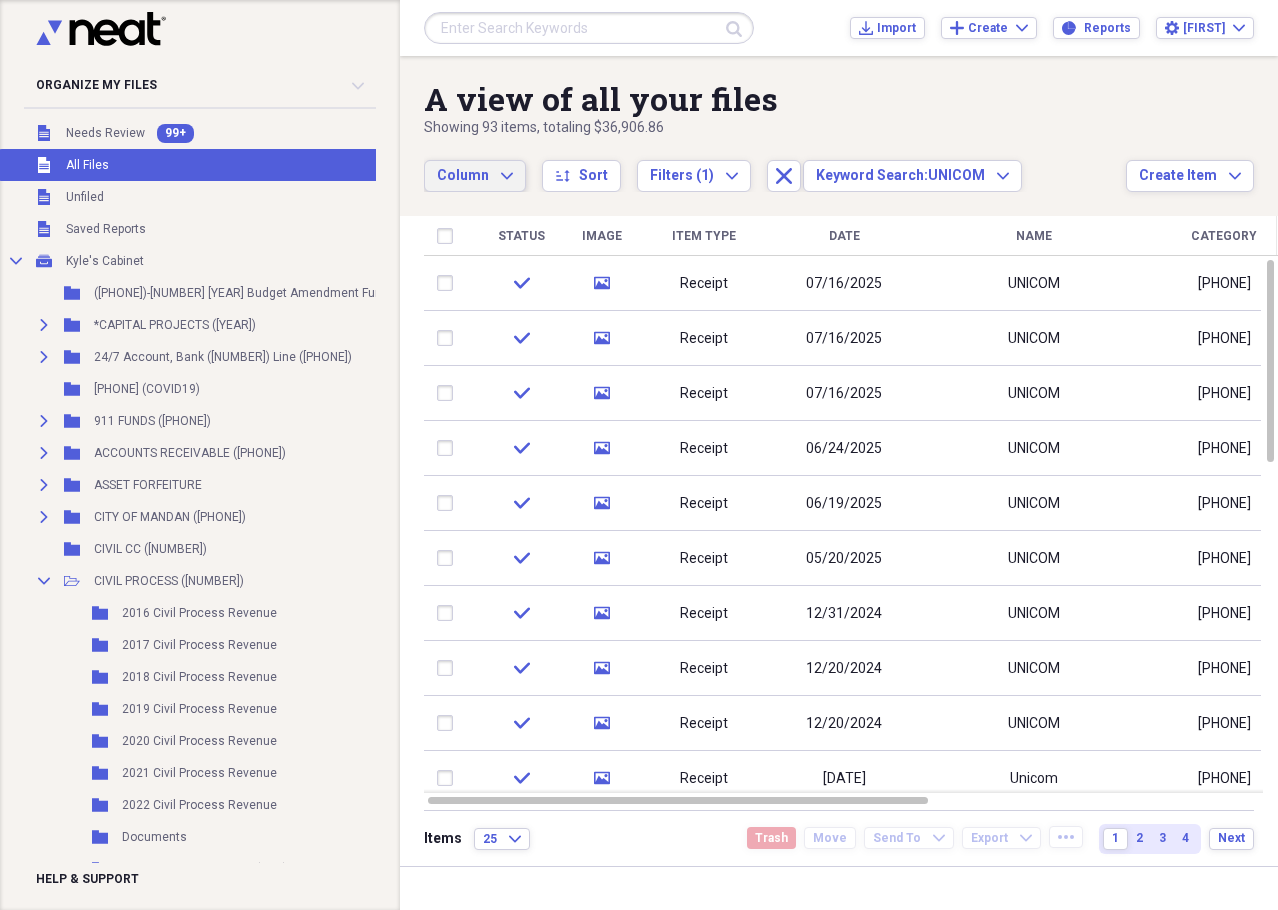 click on "Expand" 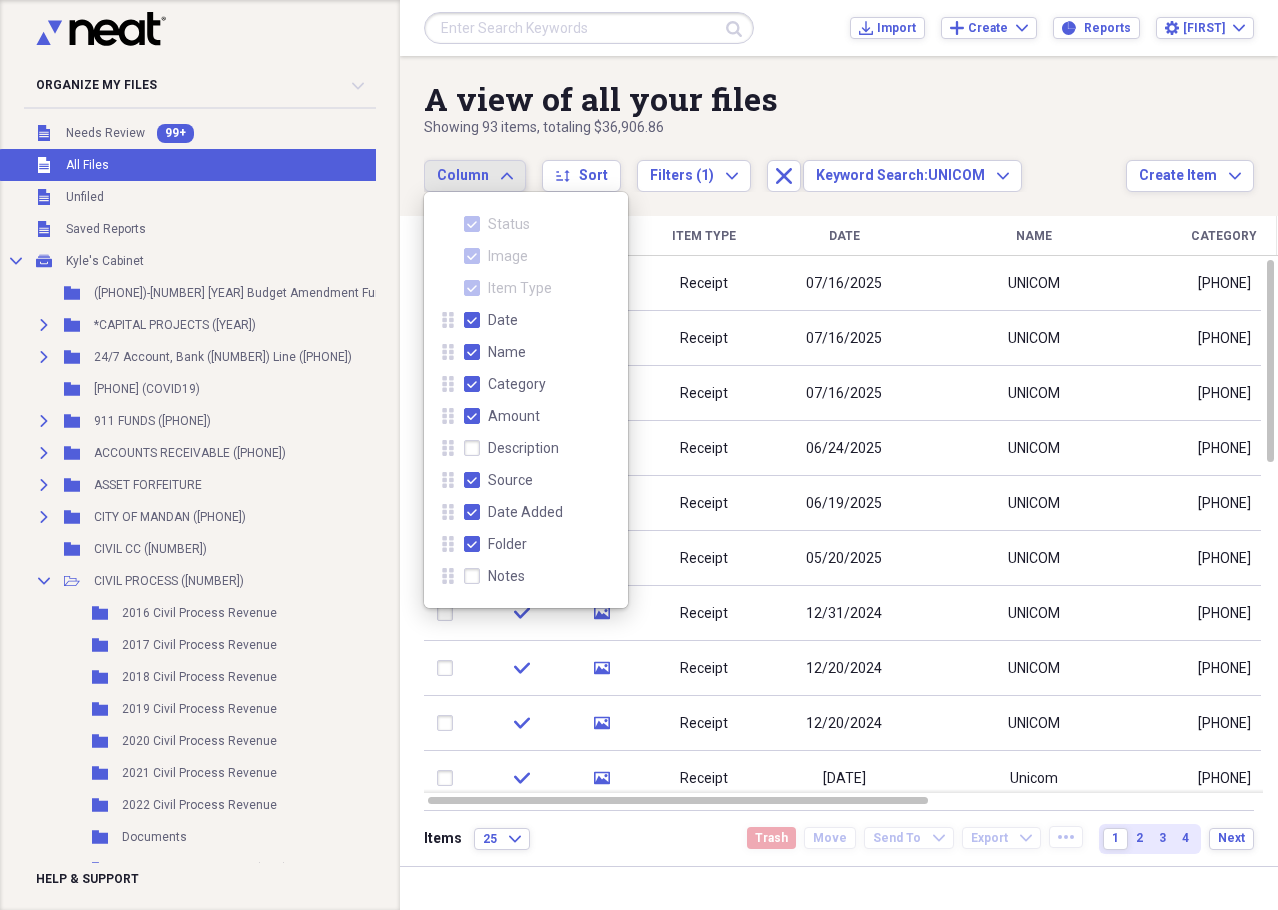 click on "A view of all your files" at bounding box center (775, 99) 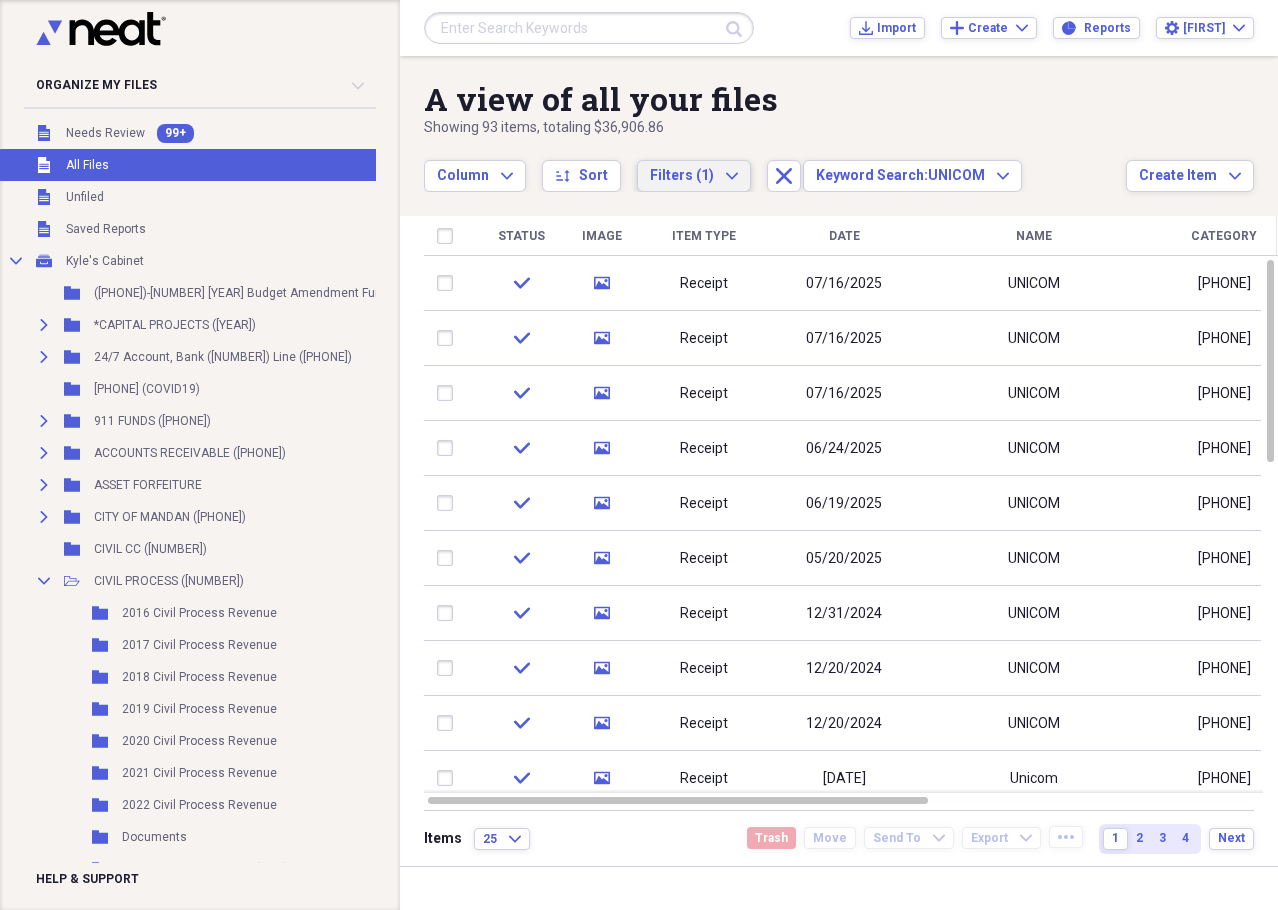 click on "Filters (1) Expand" at bounding box center [694, 176] 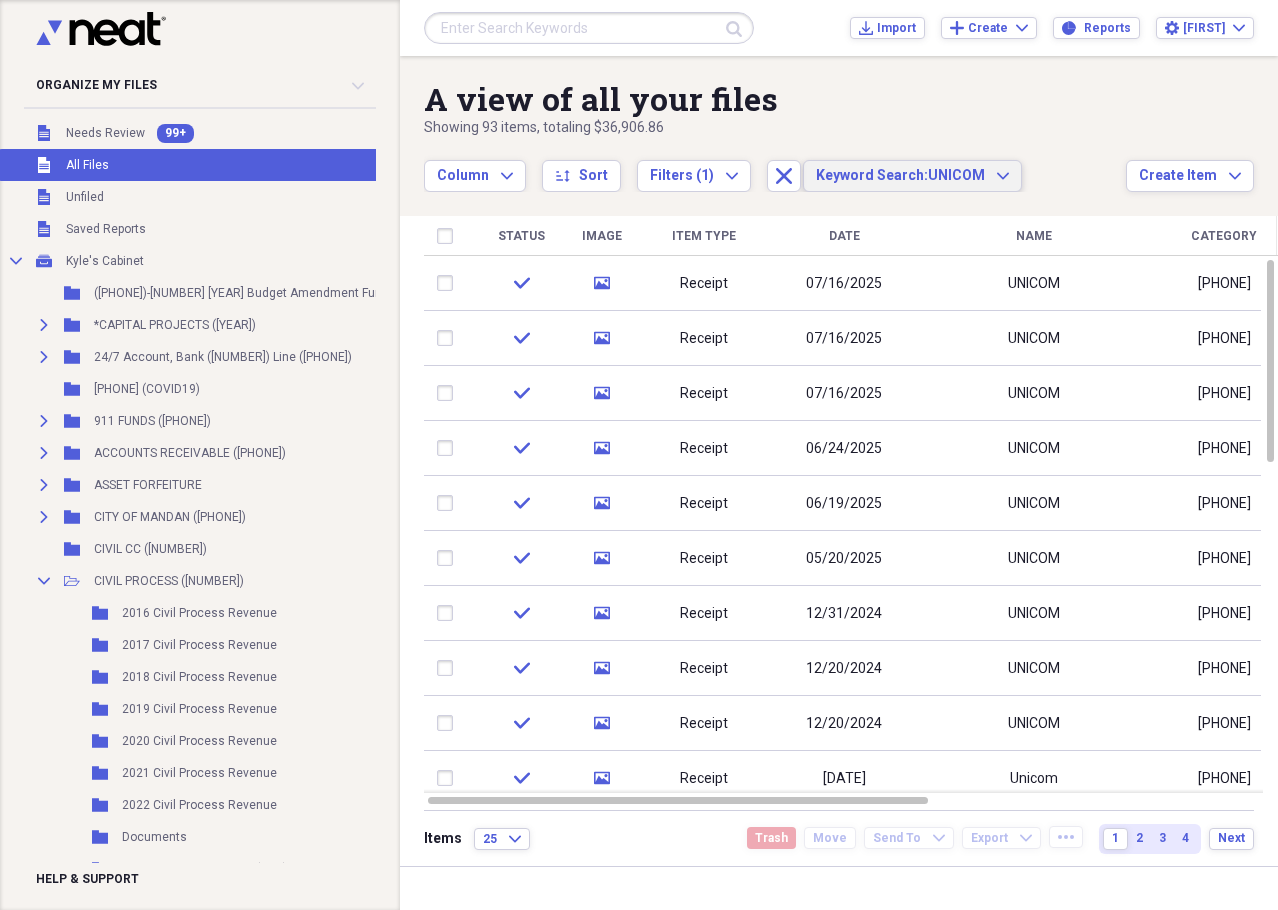 click on "Keyword Search:  UNICOM Expand" at bounding box center (912, 176) 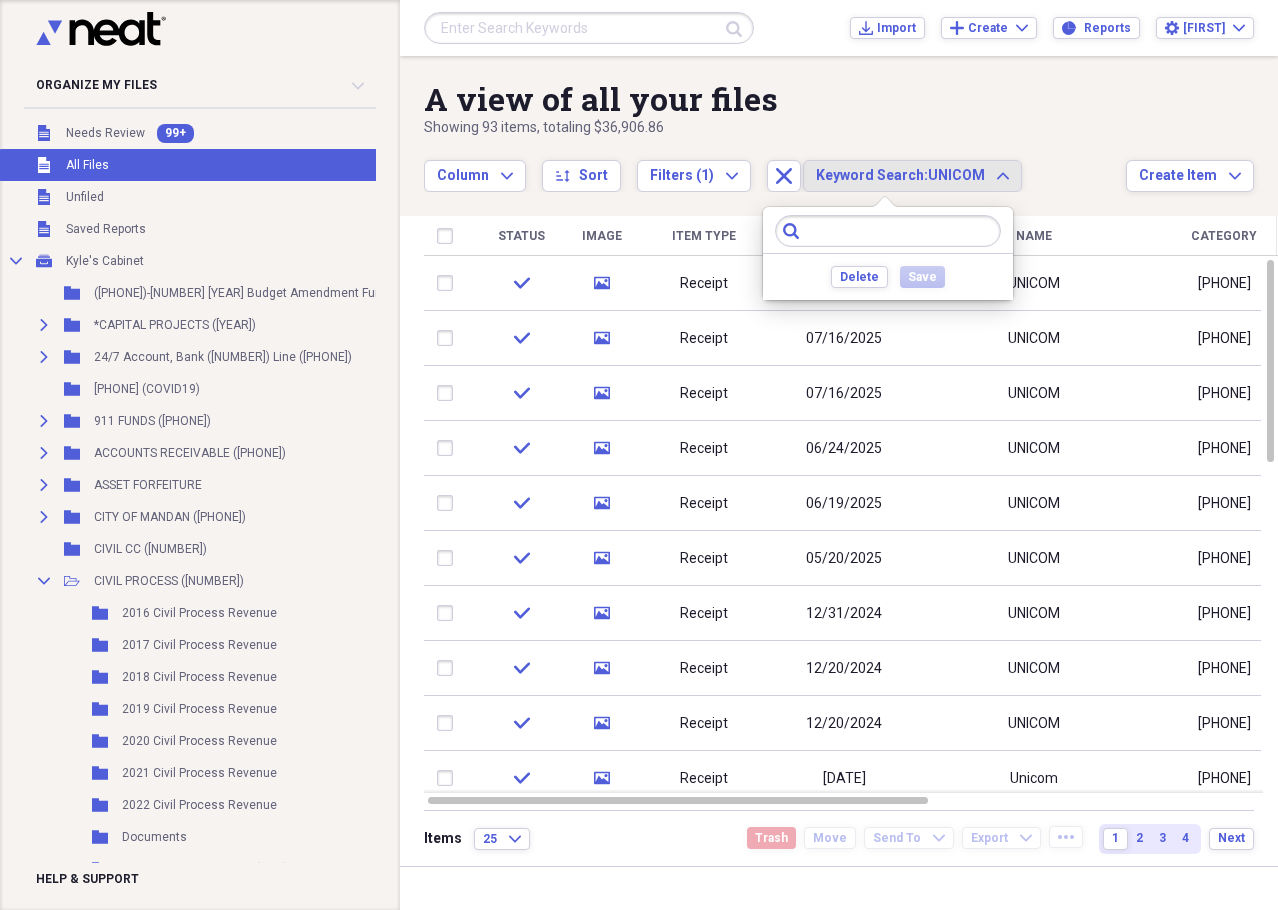 type on "U" 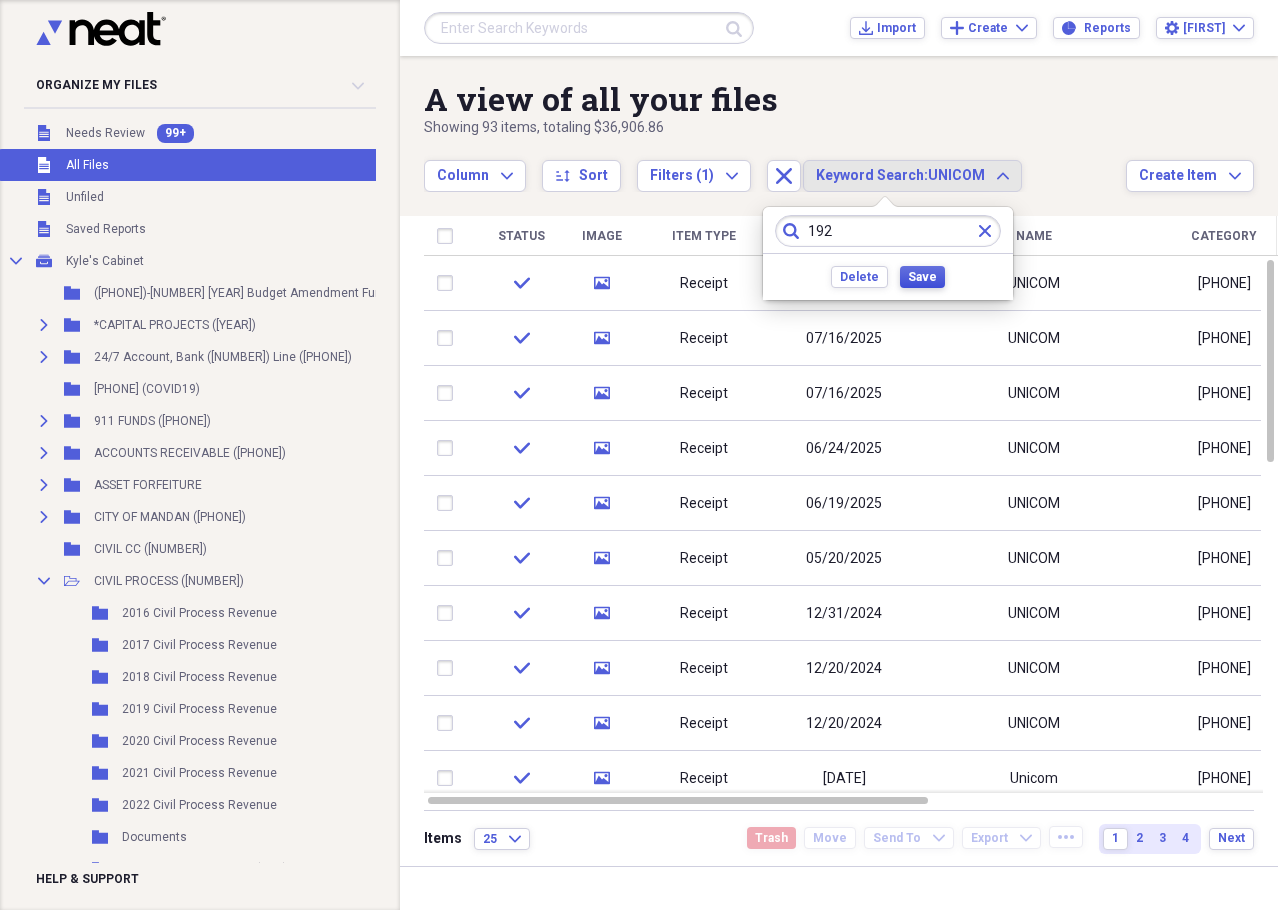 type on "192" 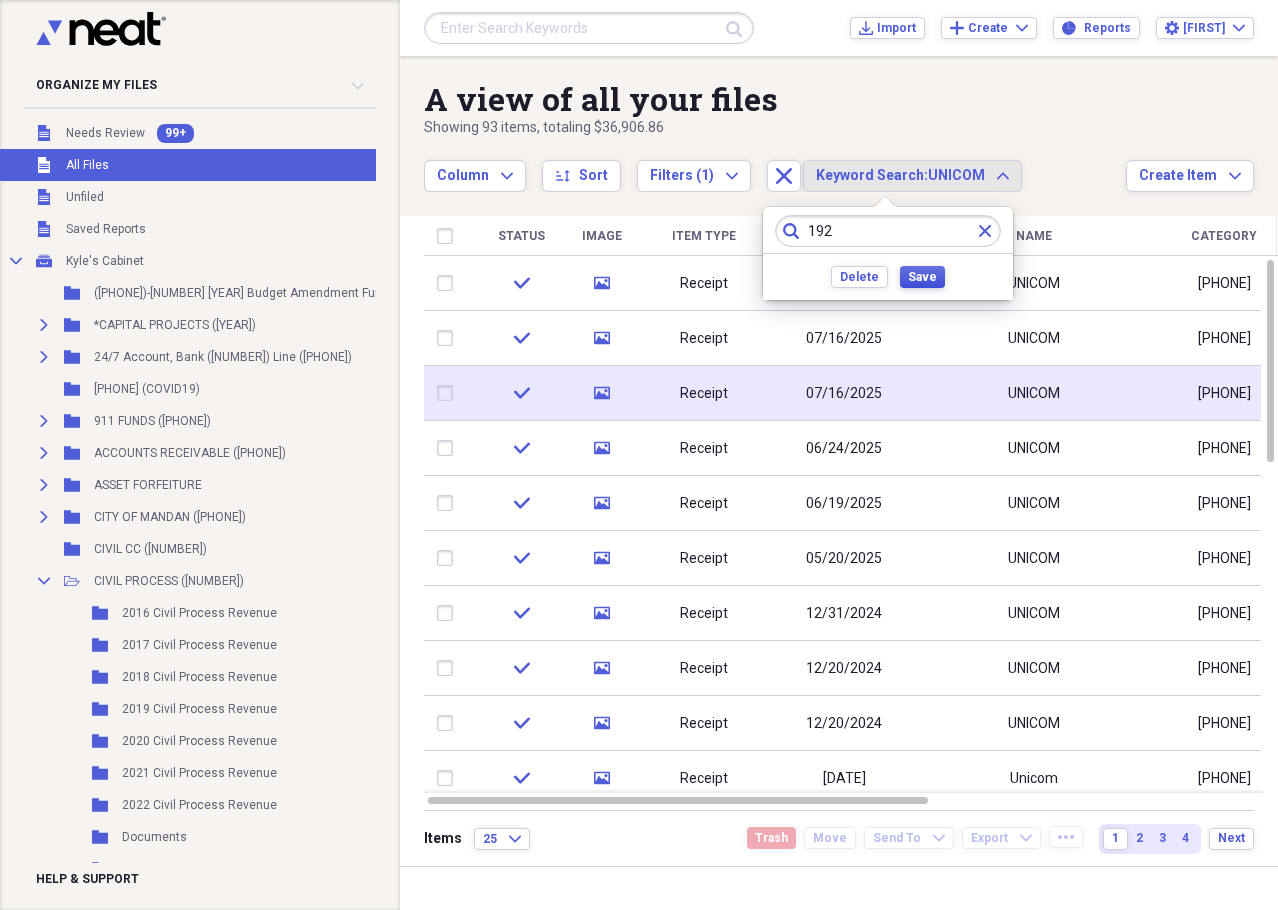 drag, startPoint x: 909, startPoint y: 276, endPoint x: 999, endPoint y: 392, distance: 146.81961 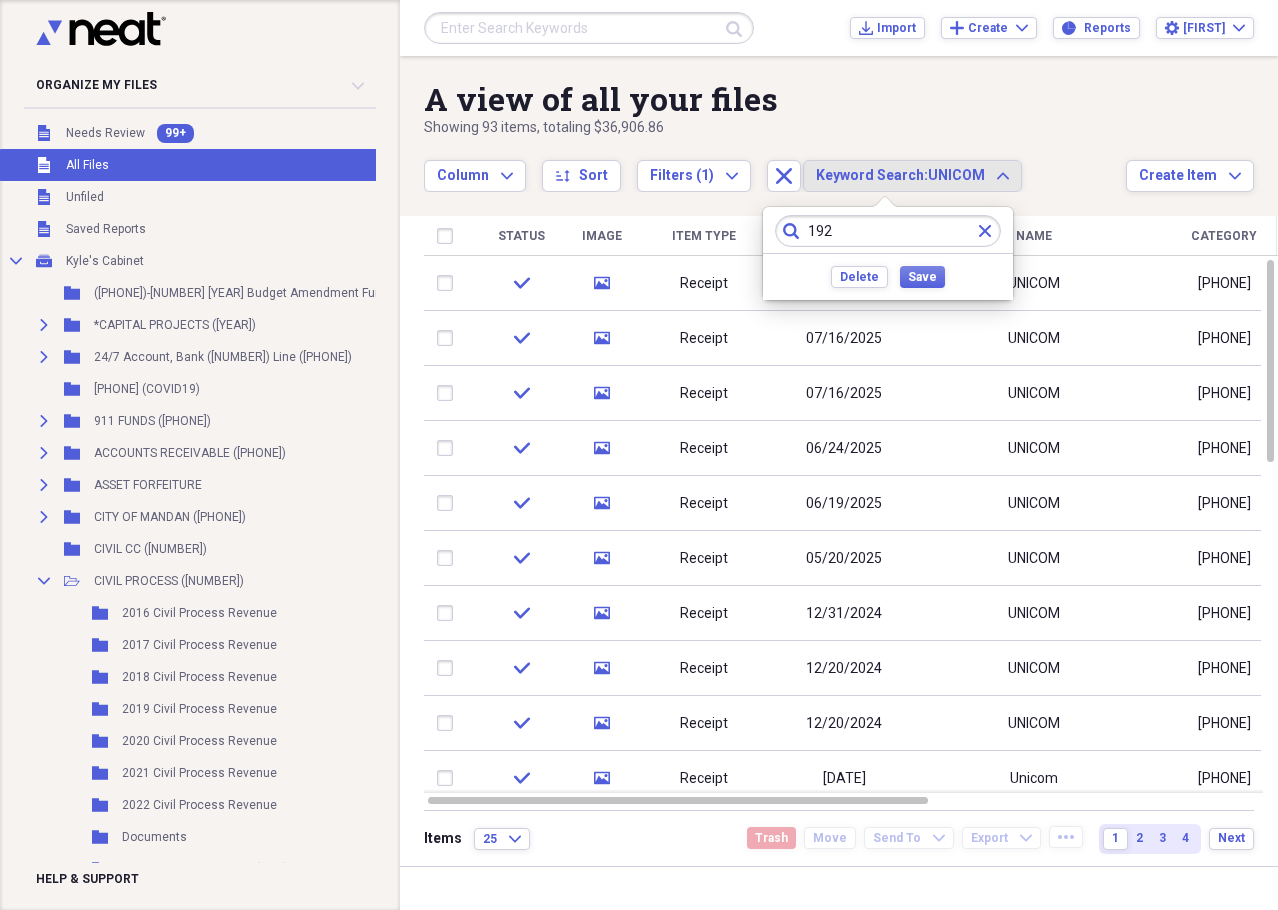 click on "search" 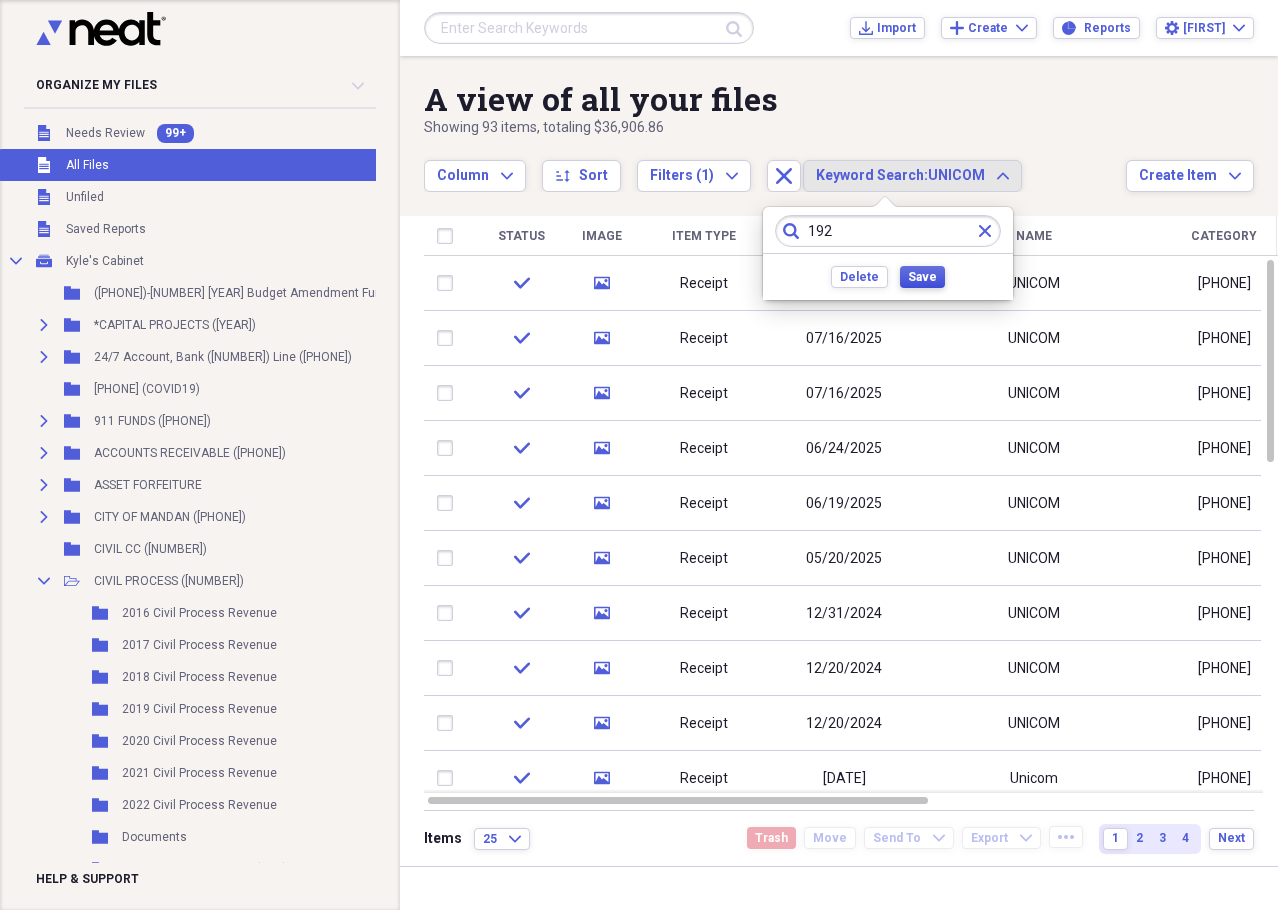 click on "Save" at bounding box center (922, 277) 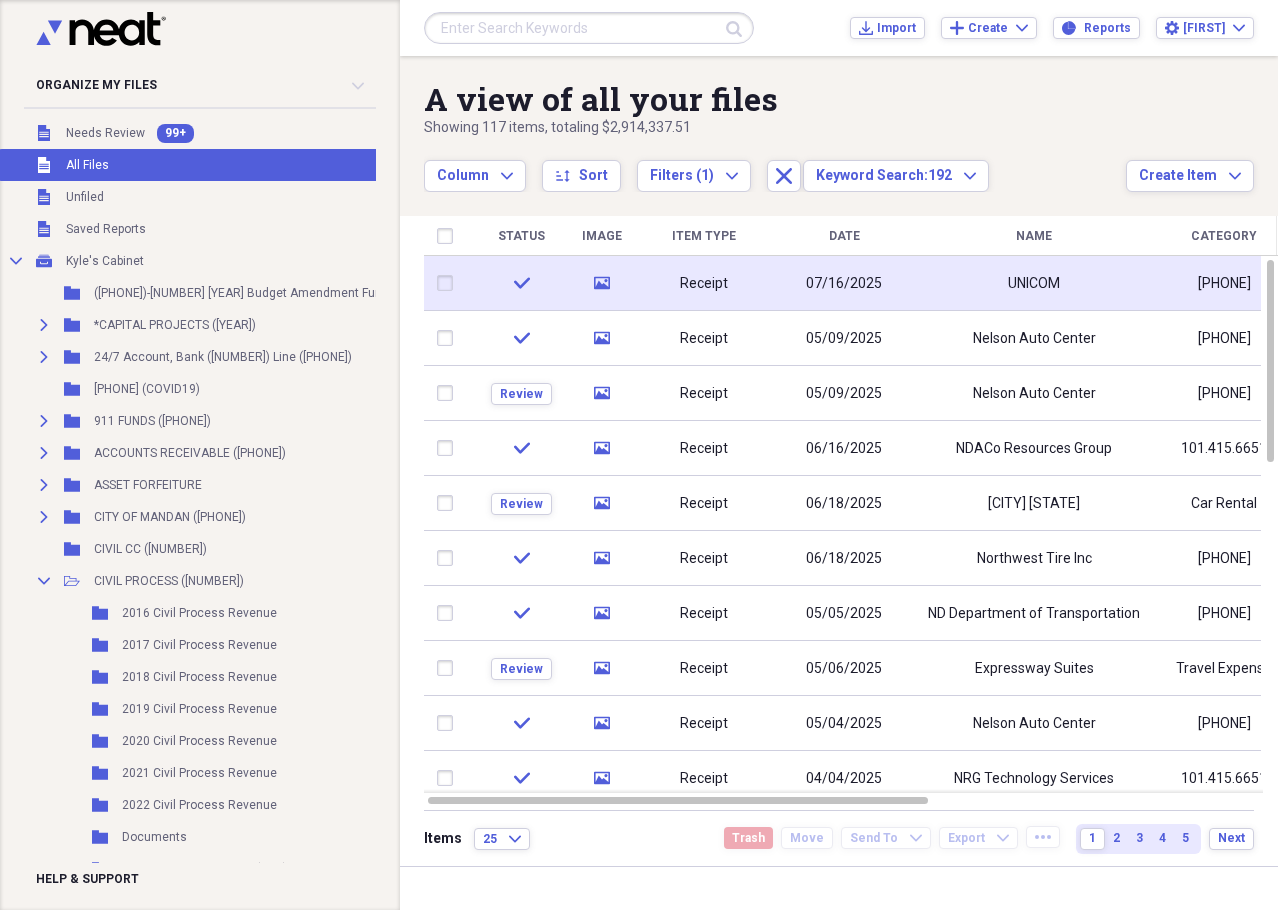 click on "07/16/2025" at bounding box center (844, 284) 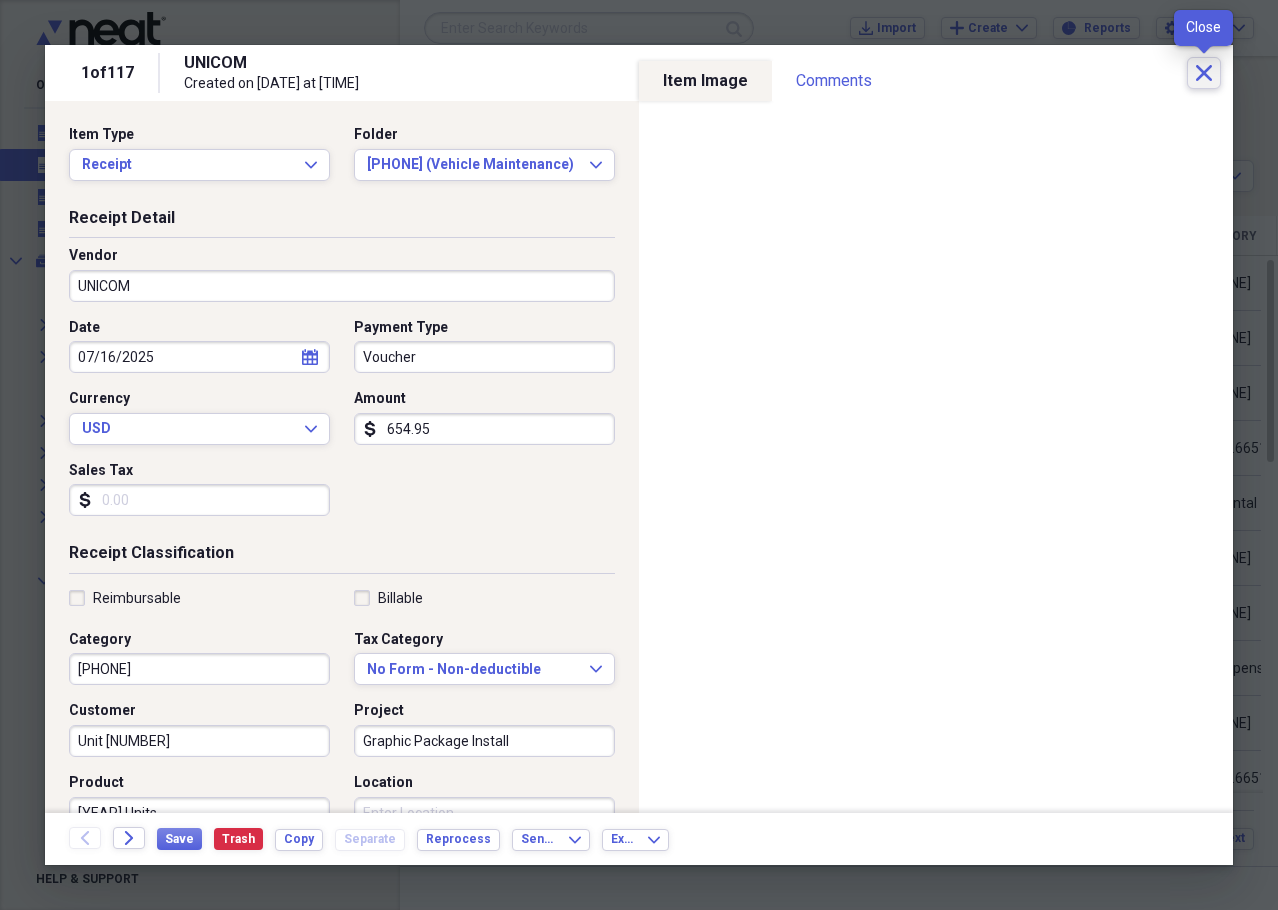 click on "Close" 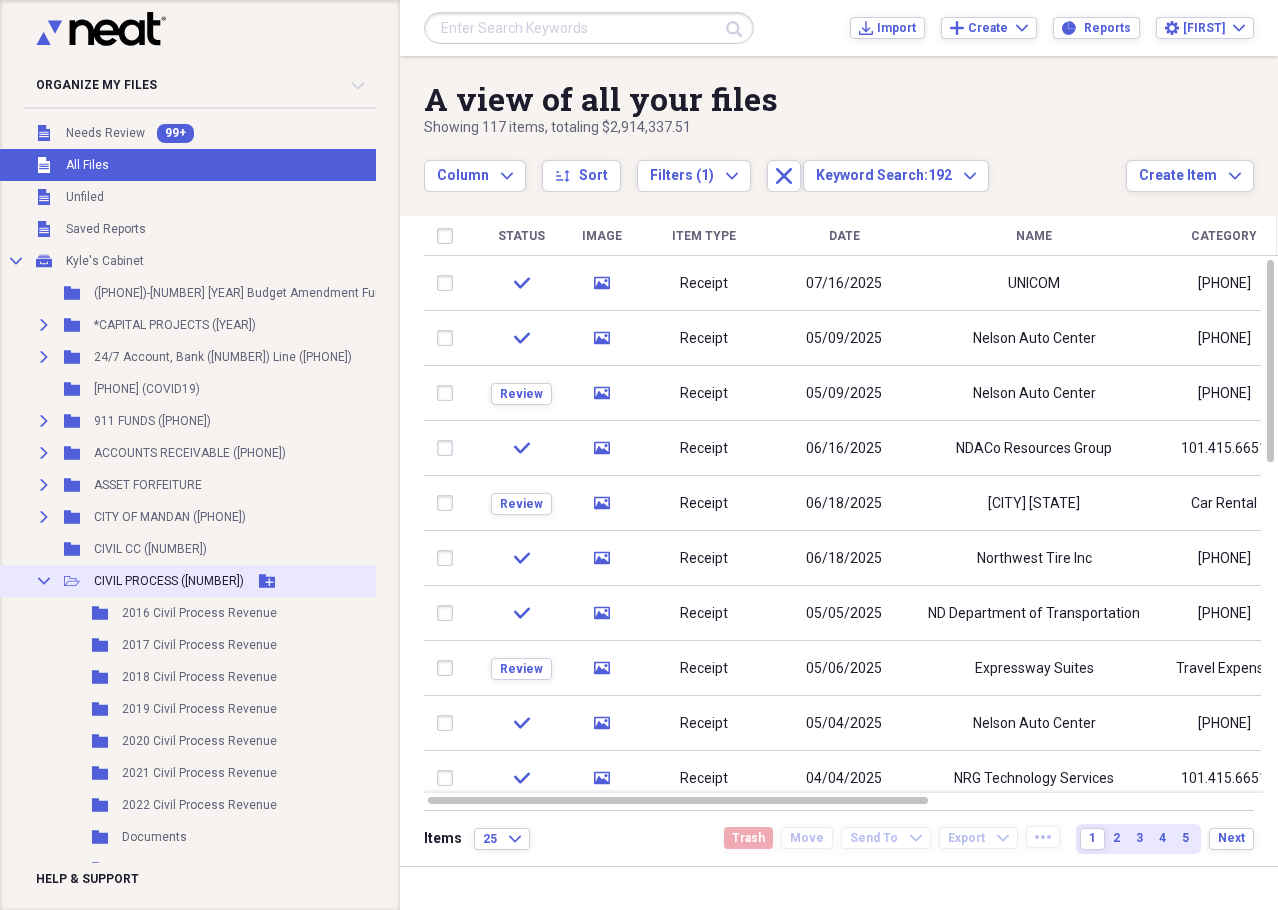 click on "CIVIL PROCESS ([NUMBER])" at bounding box center [169, 581] 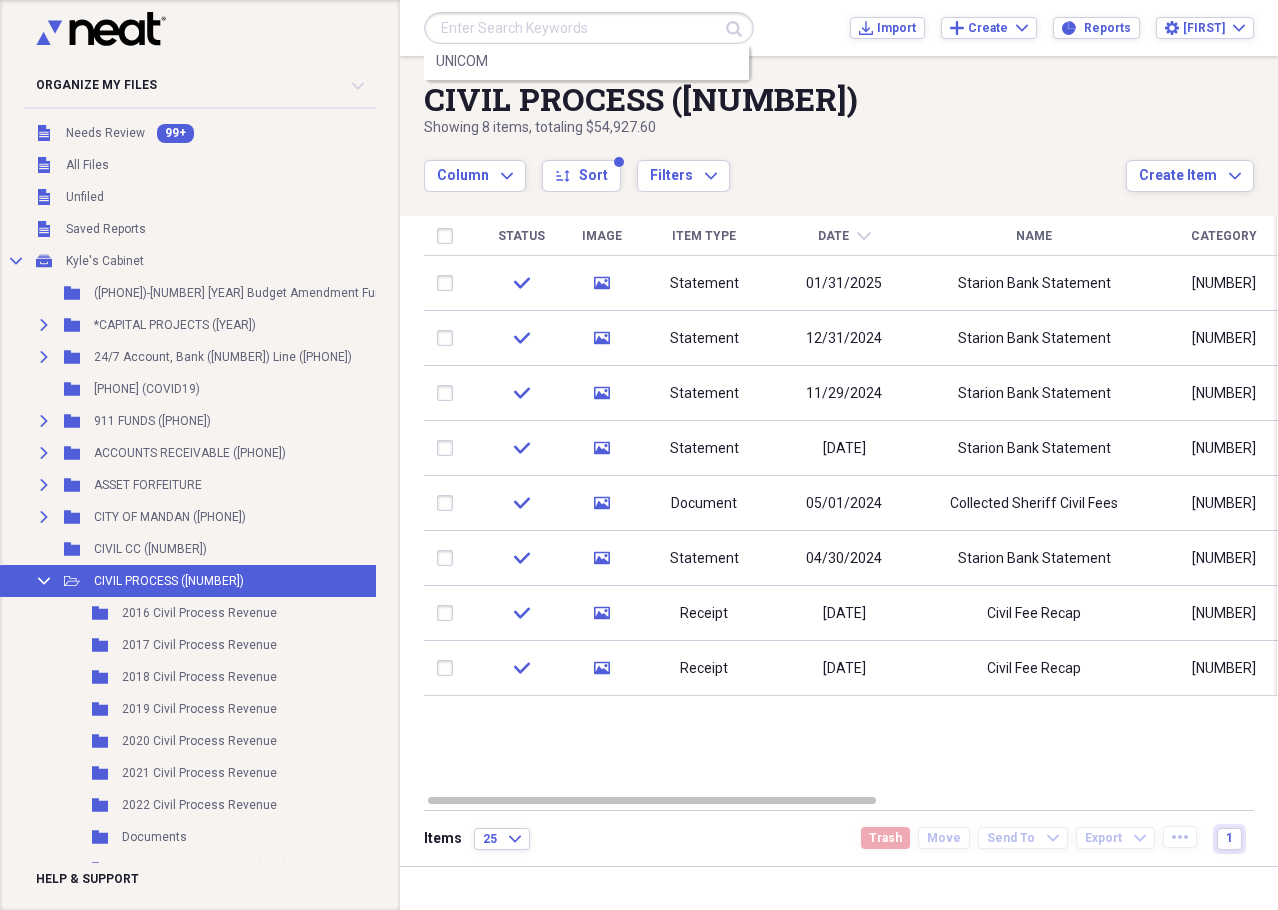 click at bounding box center (589, 28) 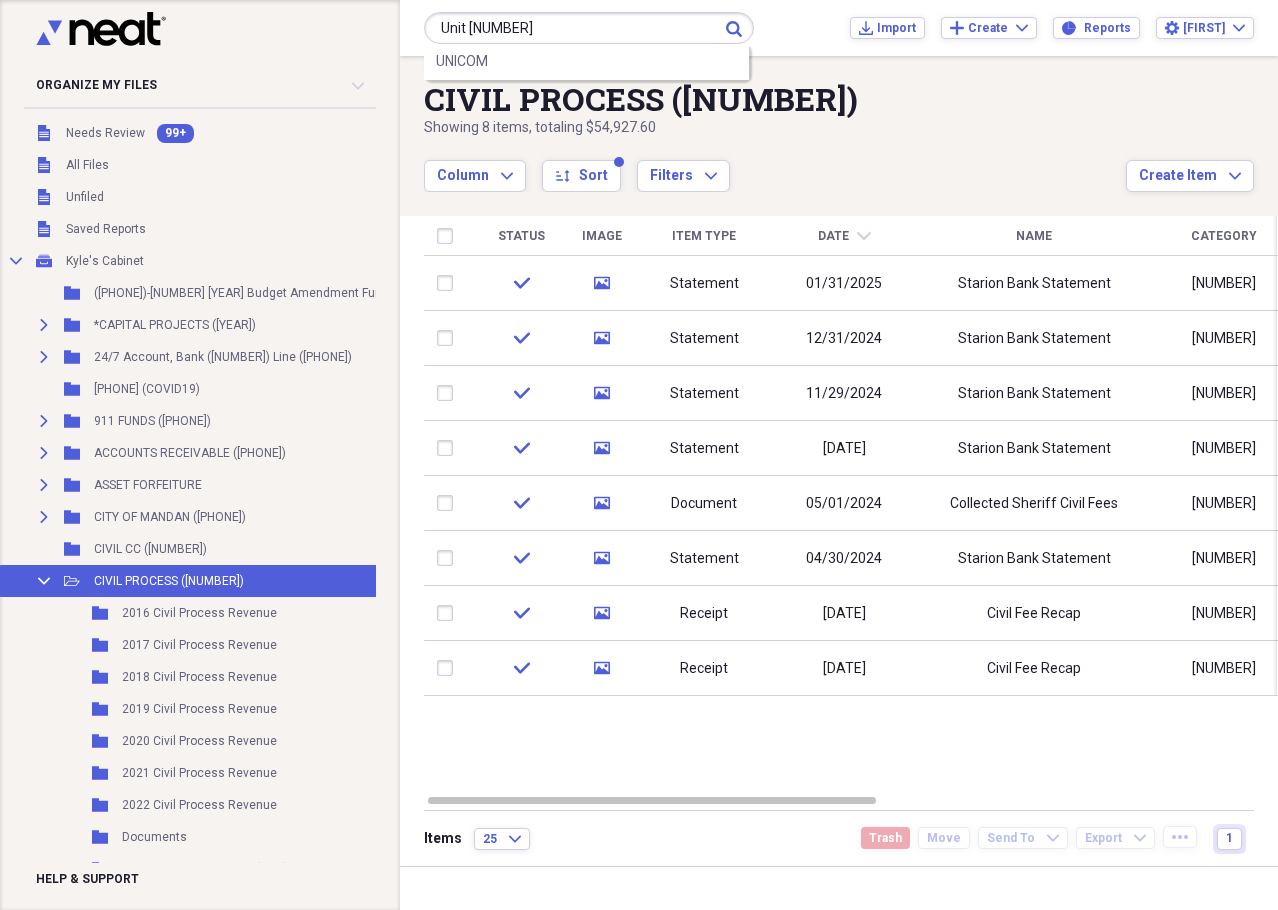 type on "Unit [NUMBER]" 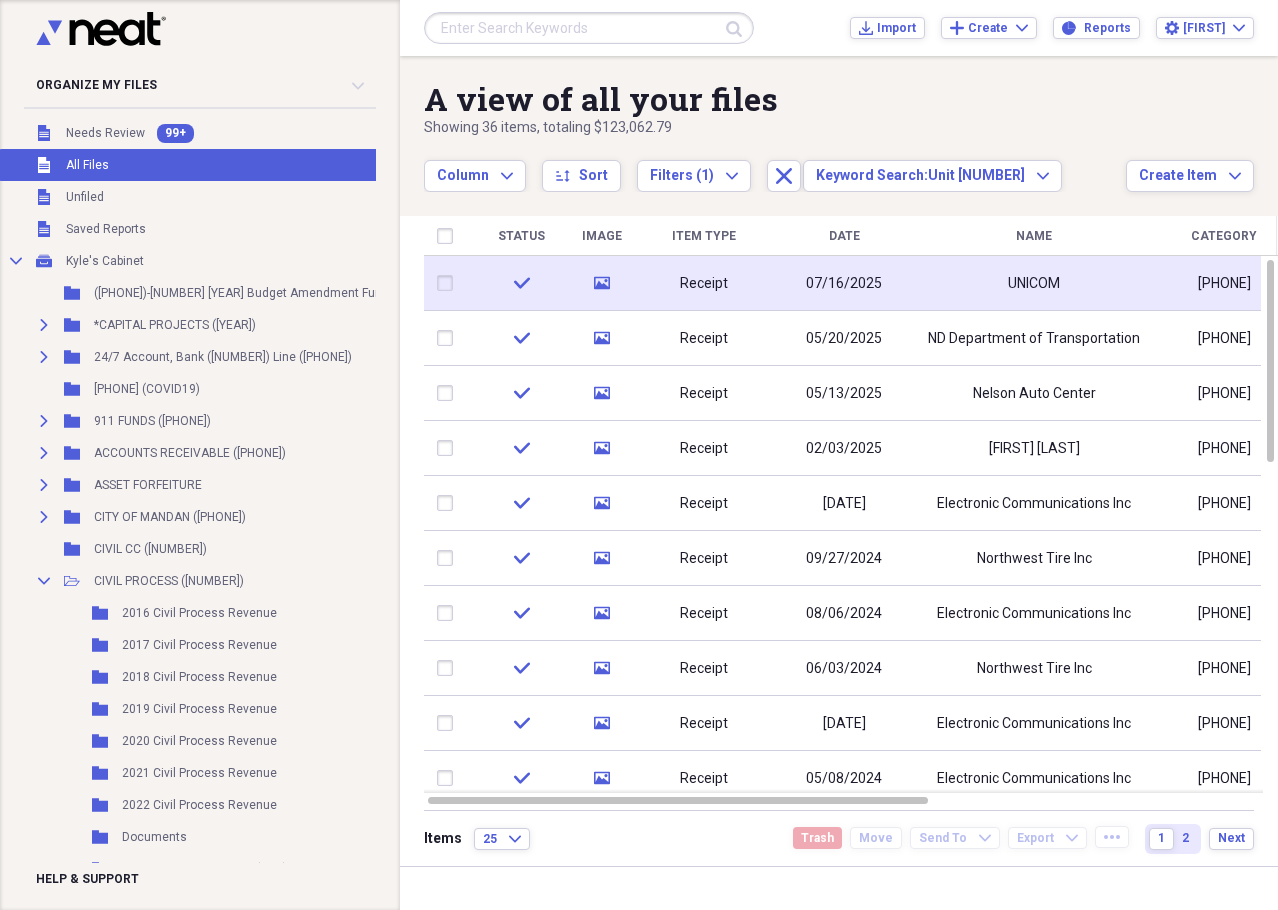 click on "UNICOM" at bounding box center [1034, 284] 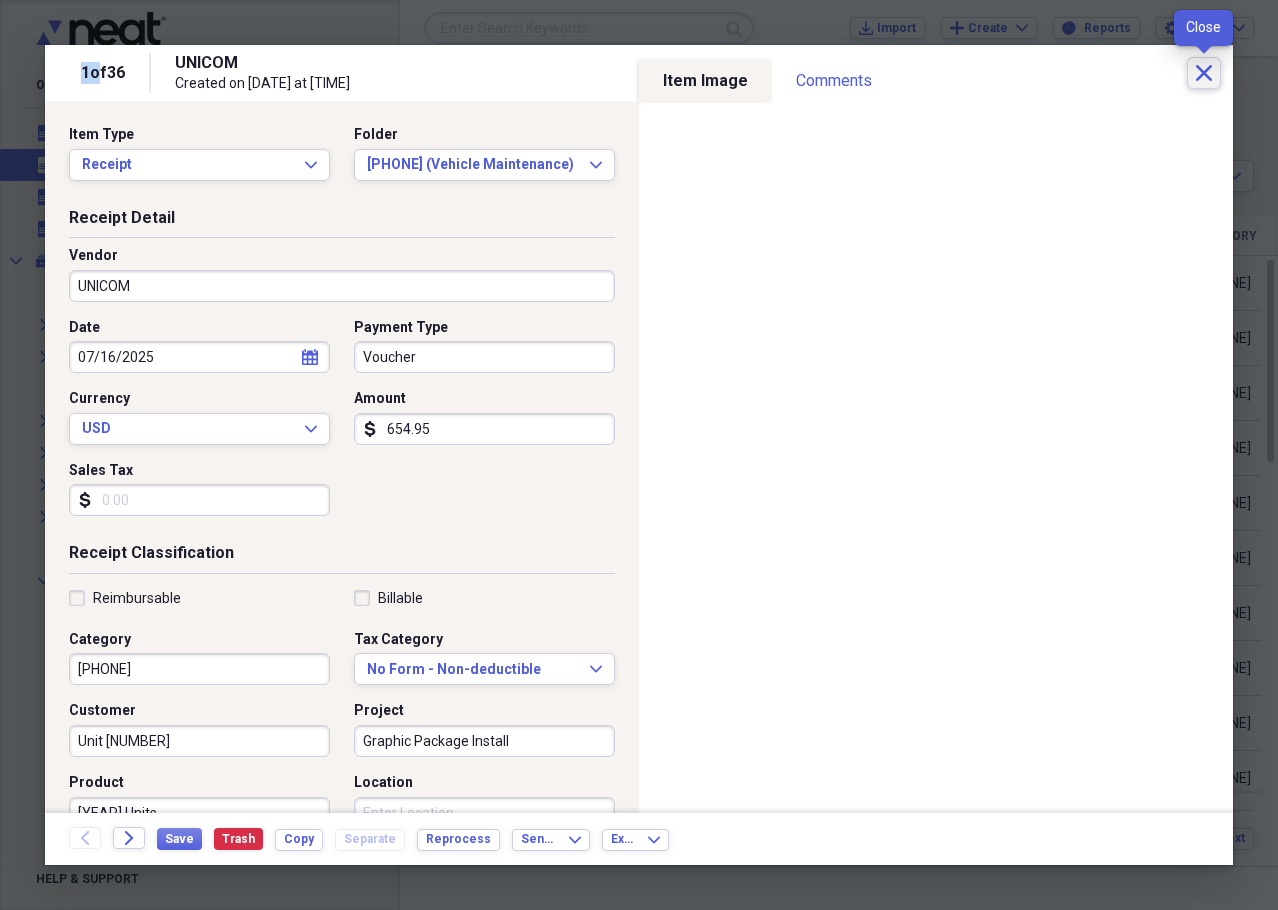 click on "Close" 